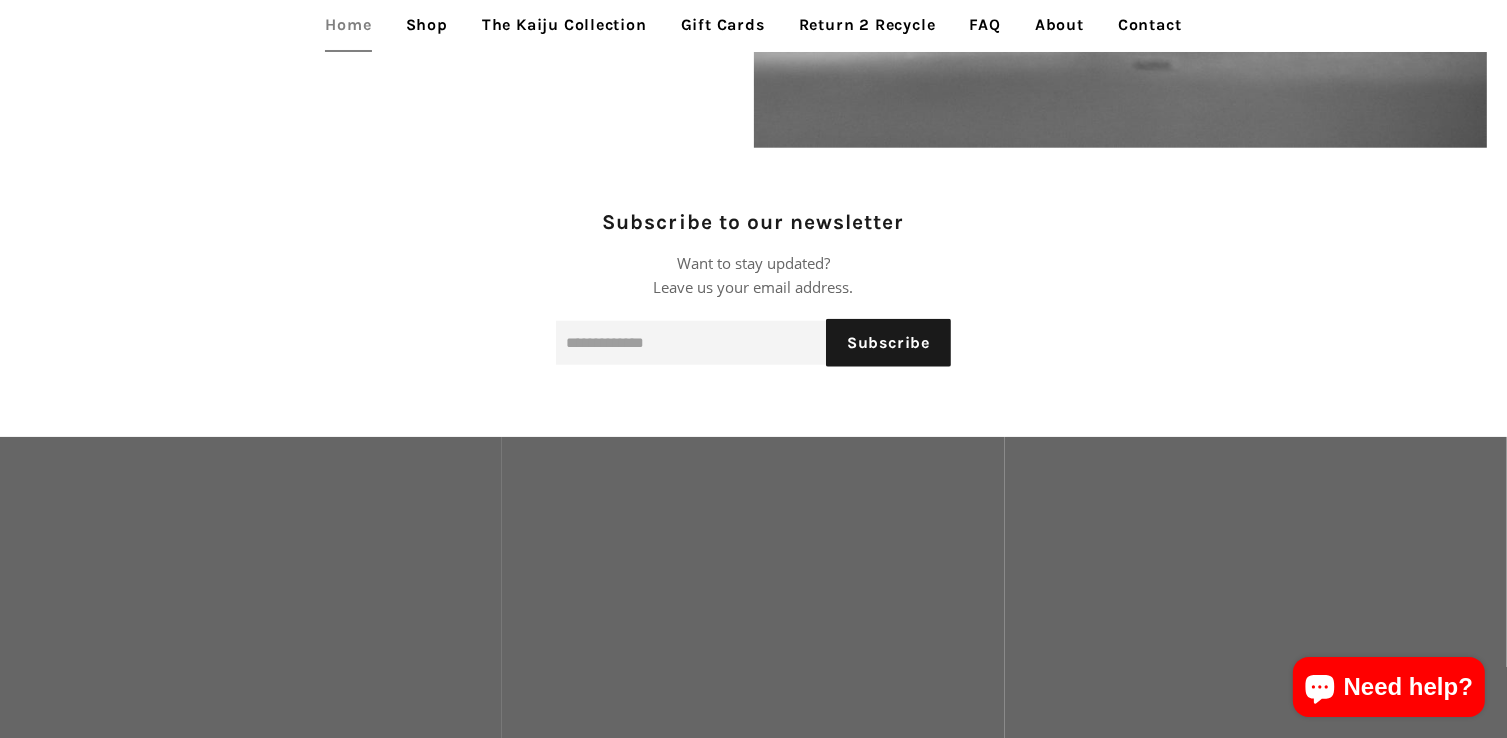 scroll, scrollTop: 2179, scrollLeft: 0, axis: vertical 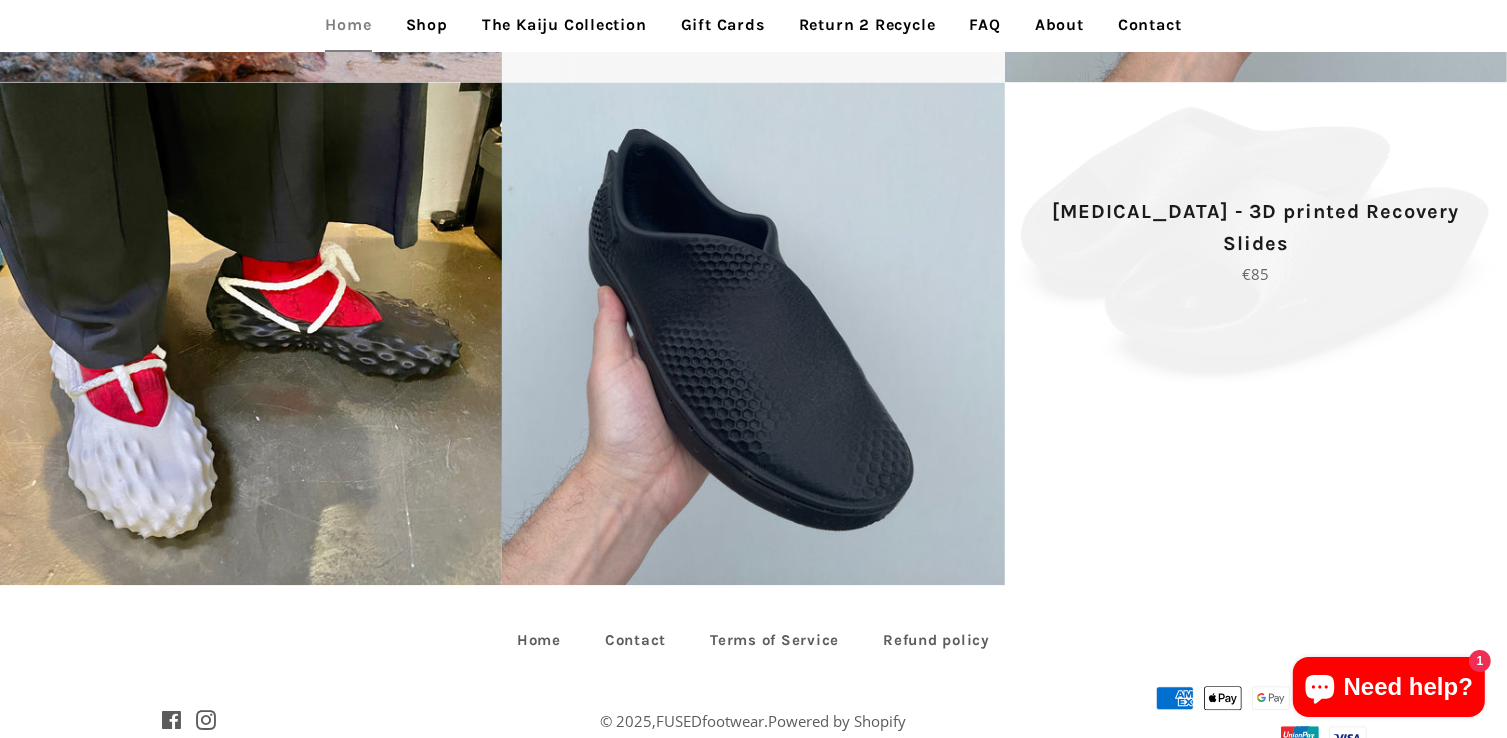 click on "Tora - 3D printed Recovery Slides
Regular price
€85" at bounding box center (1256, 241) 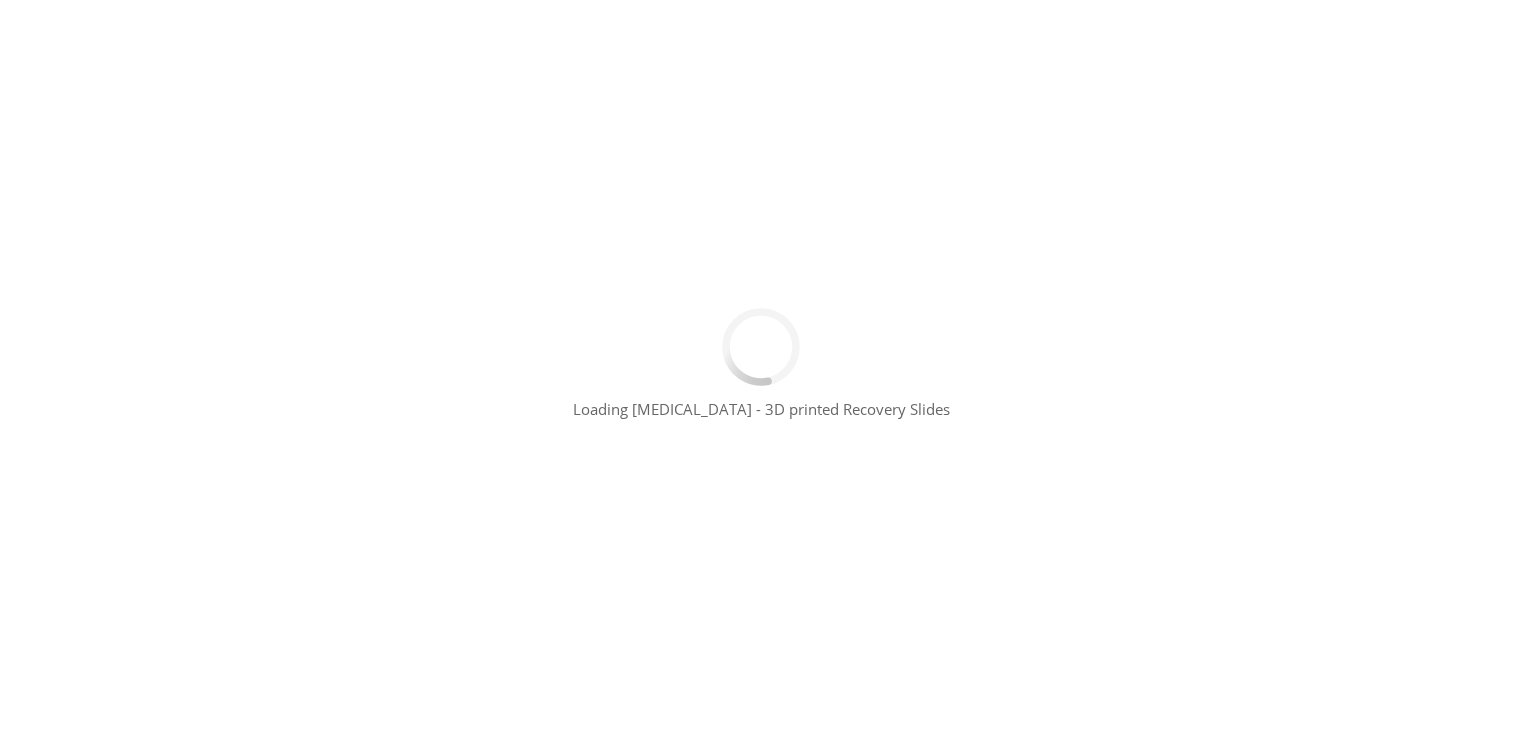 scroll, scrollTop: 0, scrollLeft: 0, axis: both 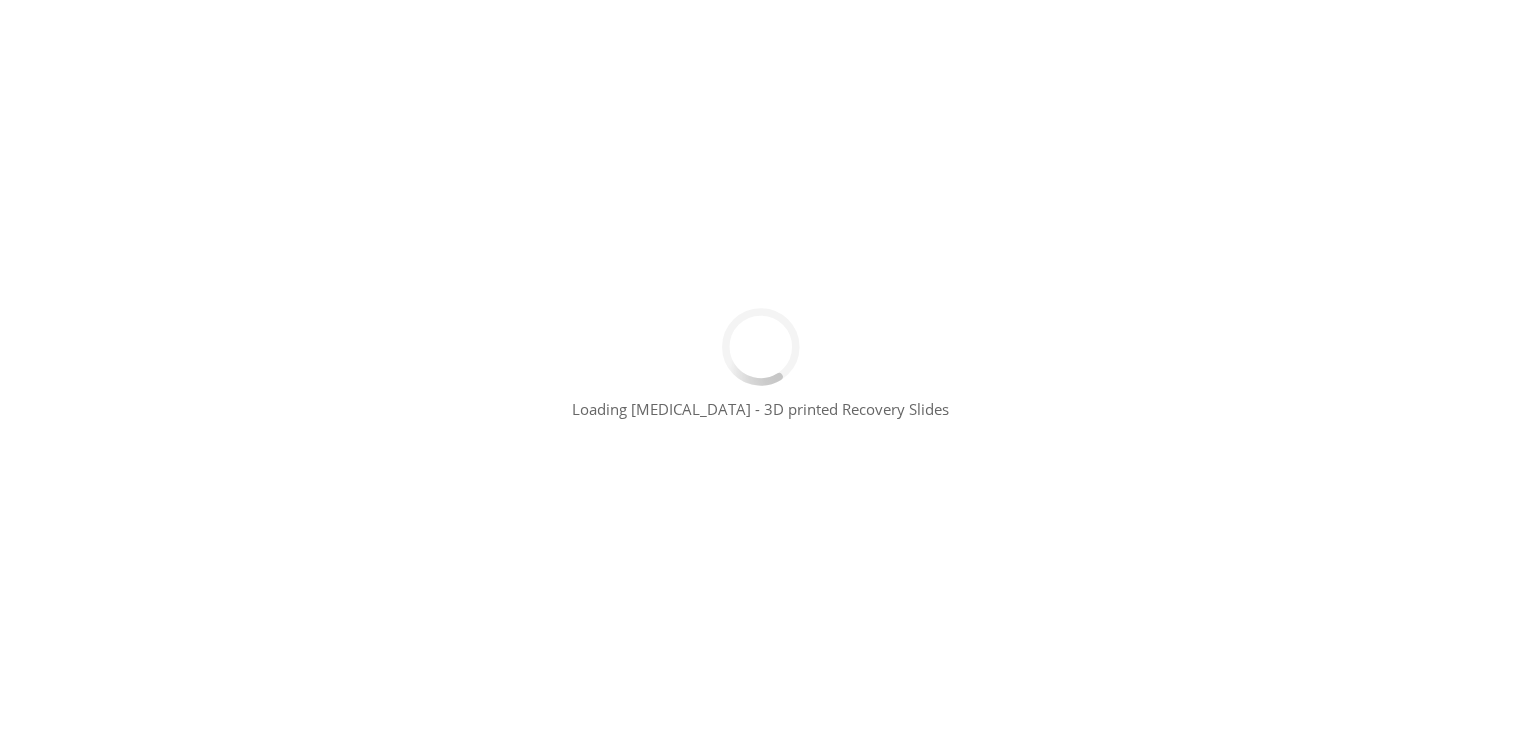 type 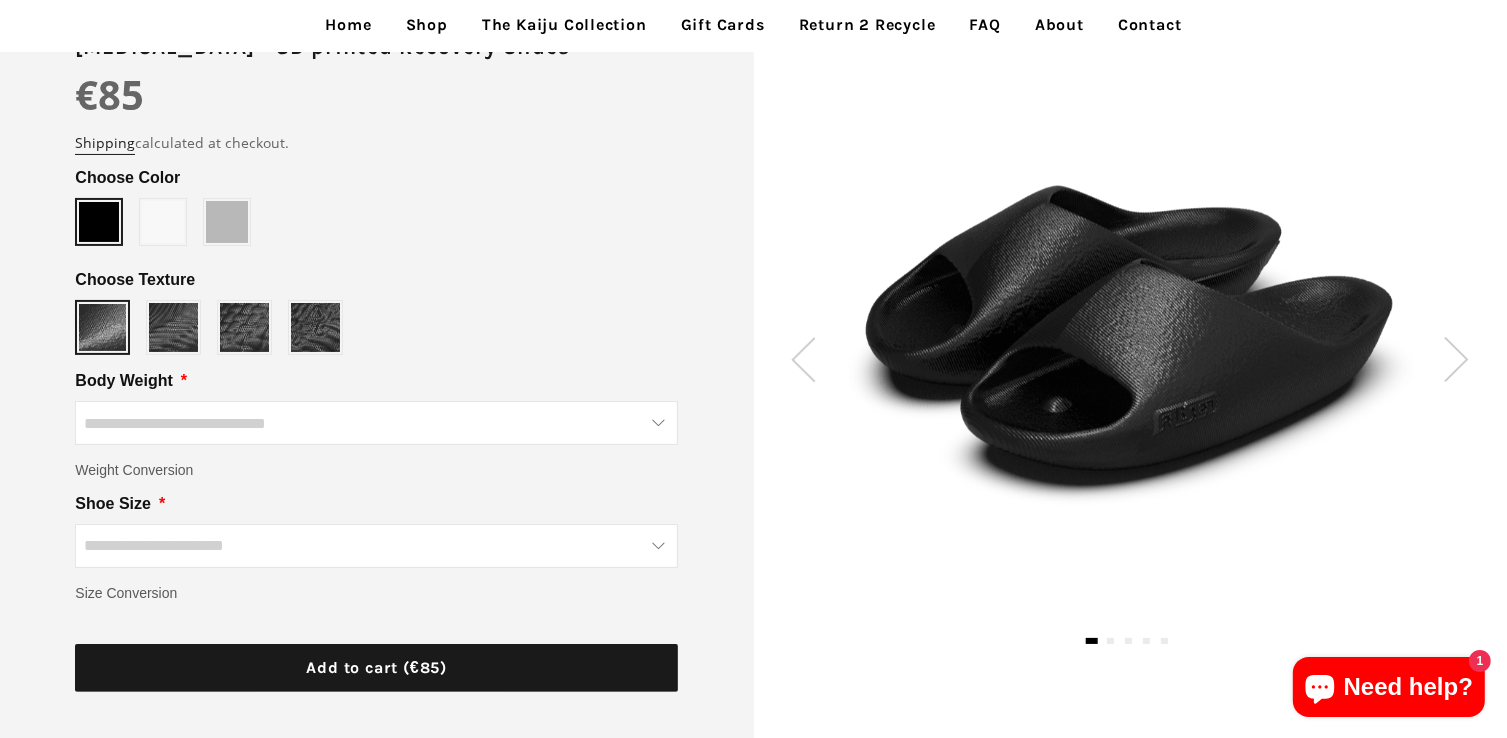 scroll, scrollTop: 280, scrollLeft: 0, axis: vertical 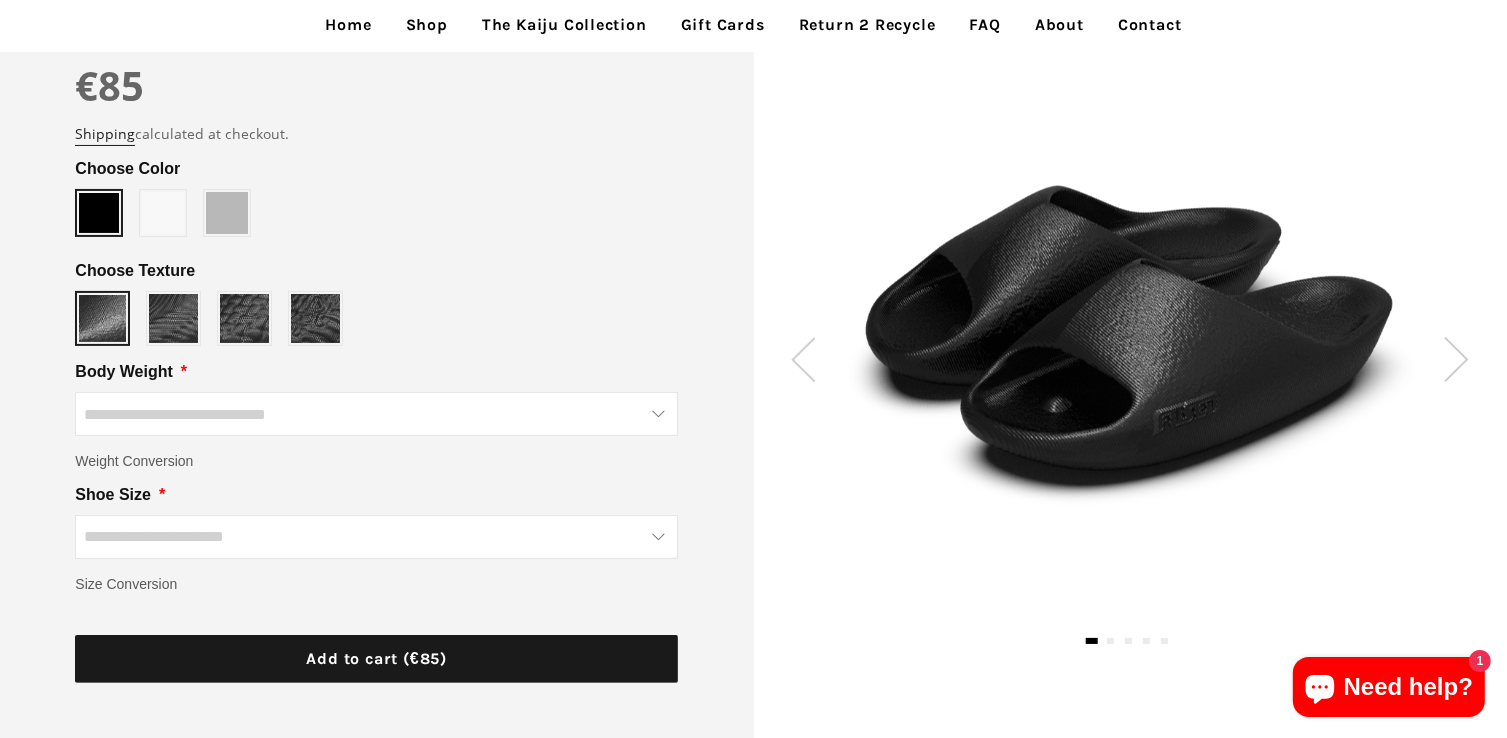 click at bounding box center [376, 414] 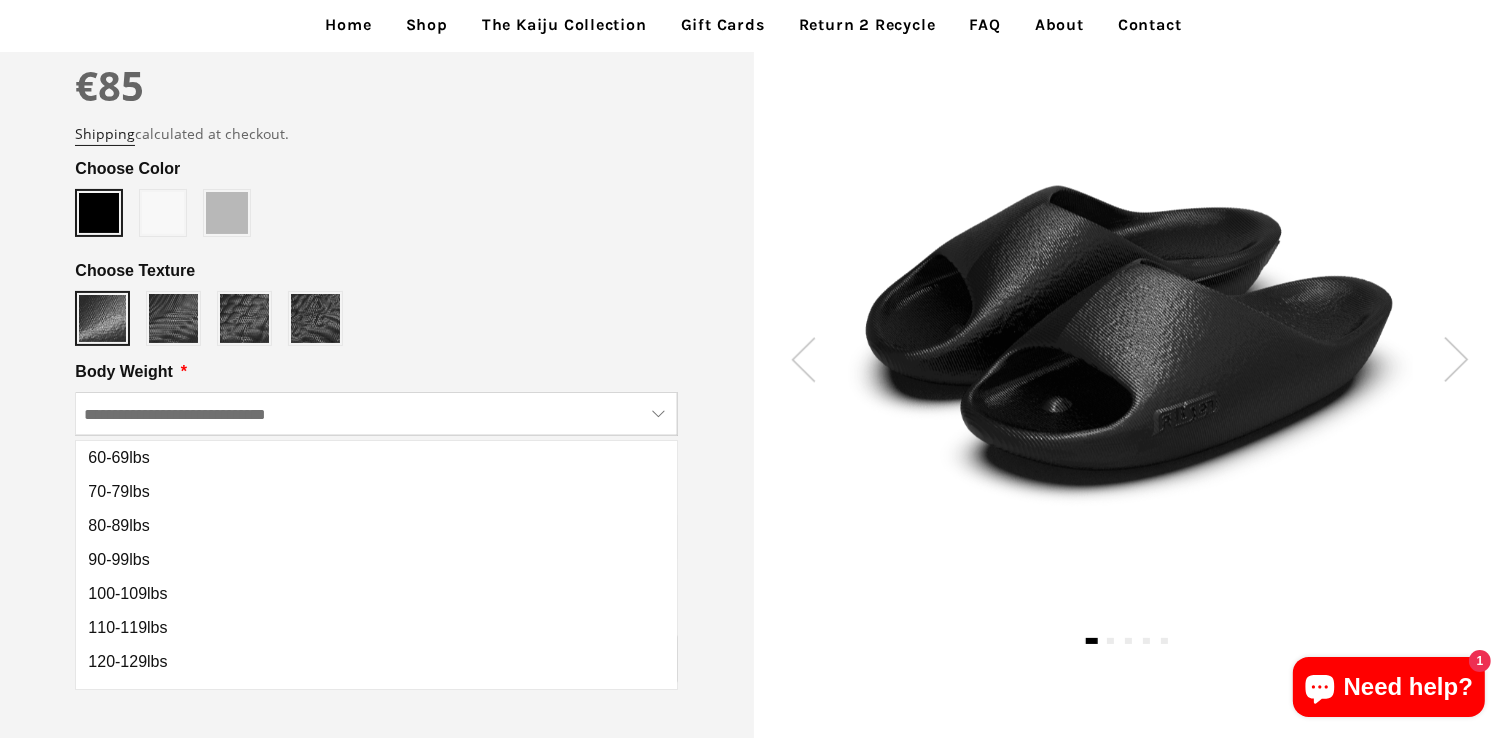 click on "Choose Color" at bounding box center (376, 203) 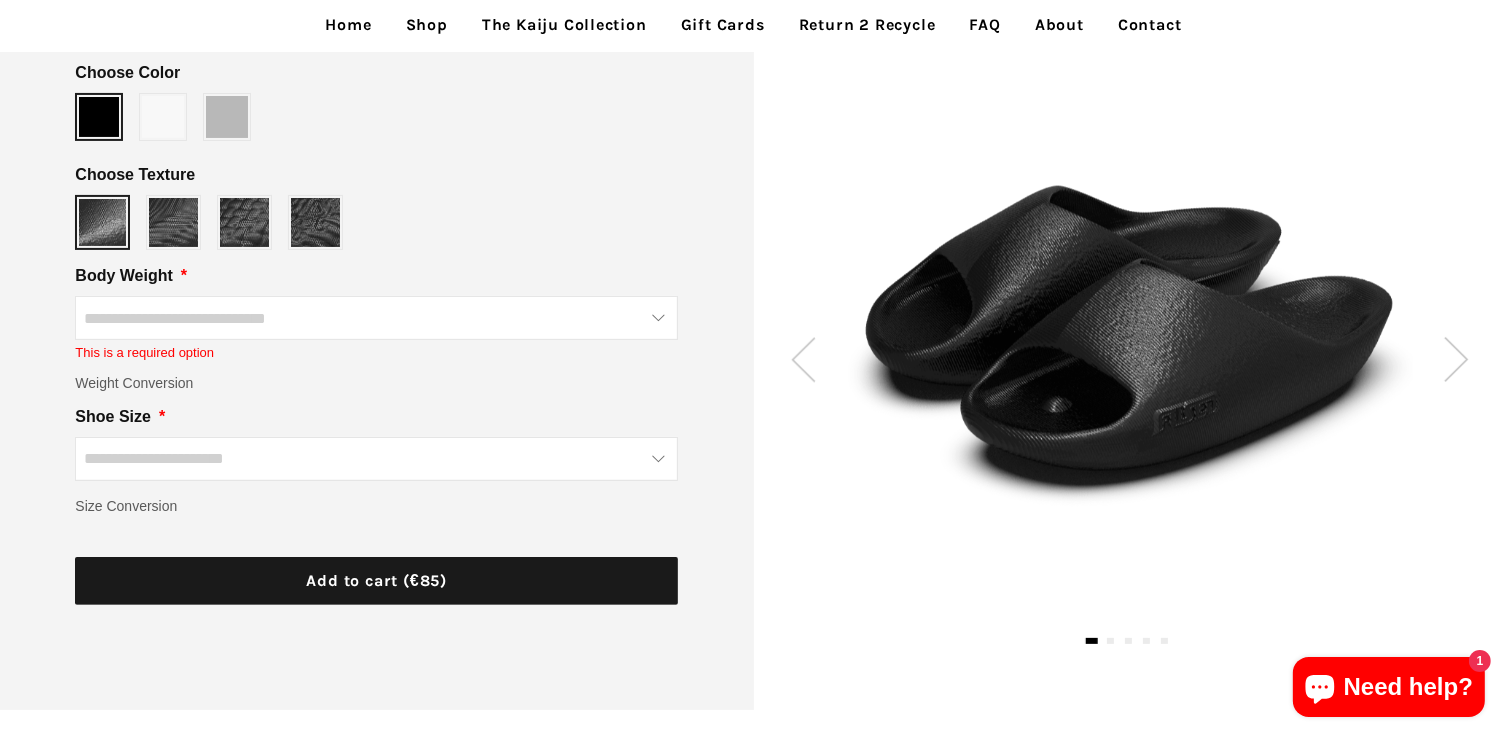 scroll, scrollTop: 376, scrollLeft: 0, axis: vertical 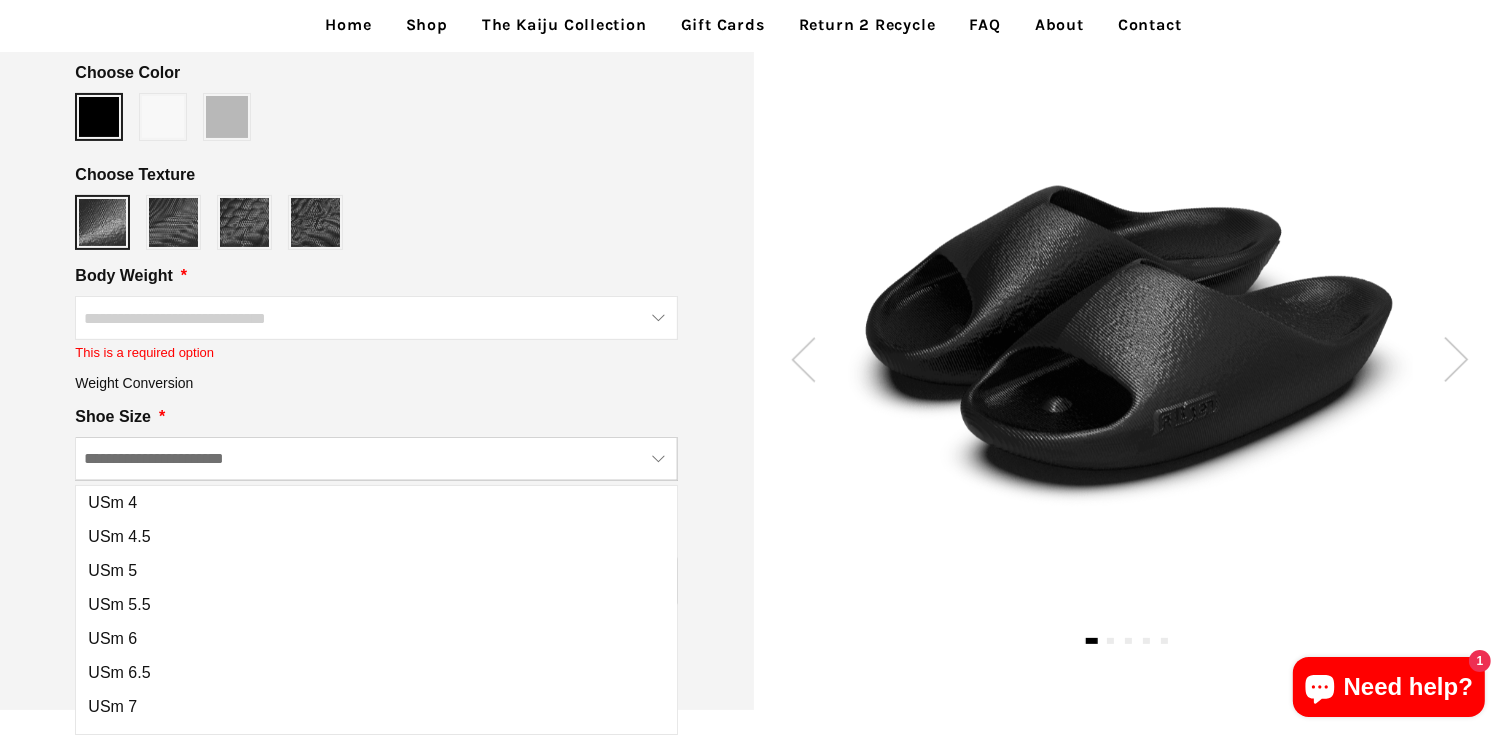 click on "Weight Conversion" at bounding box center (134, 383) 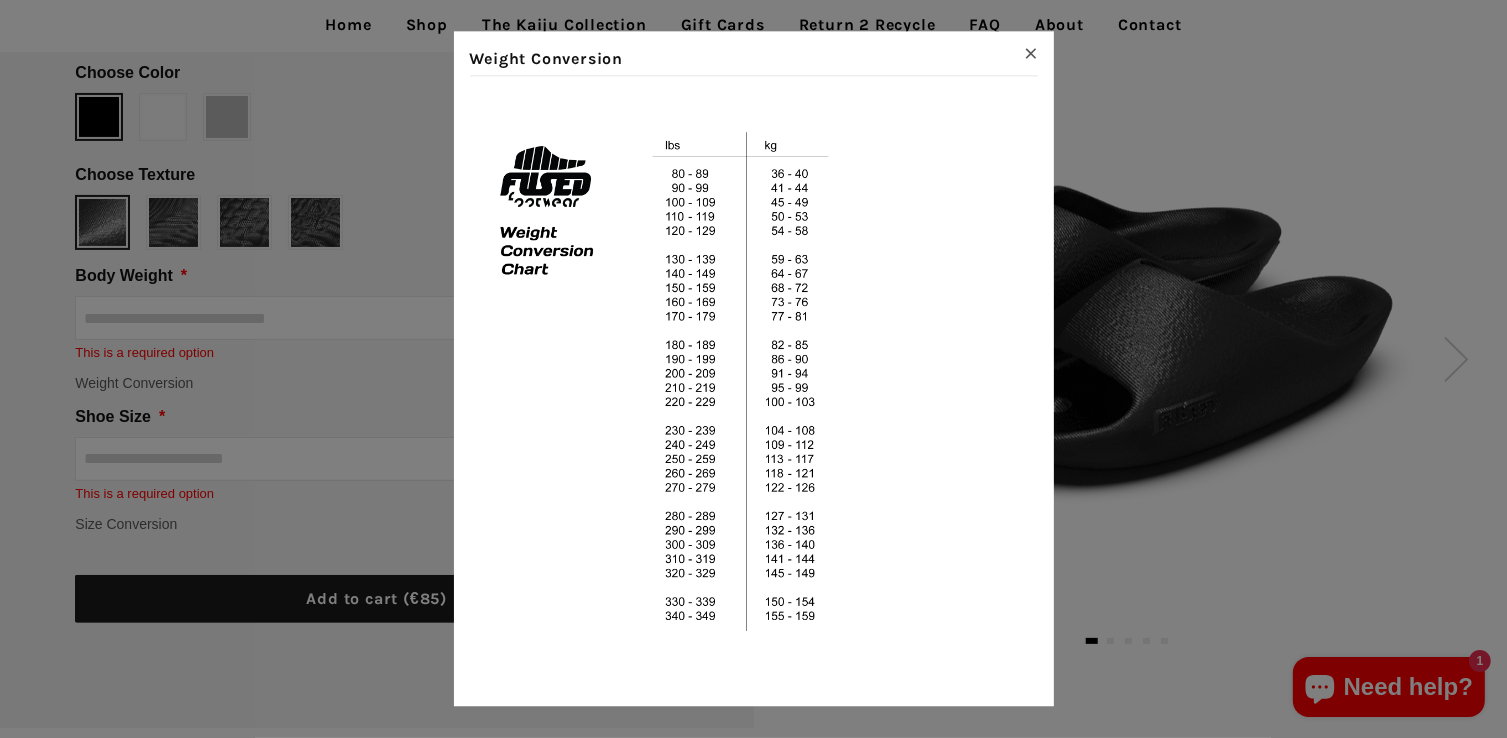 click on "Weight Conversion
×" at bounding box center [753, 369] 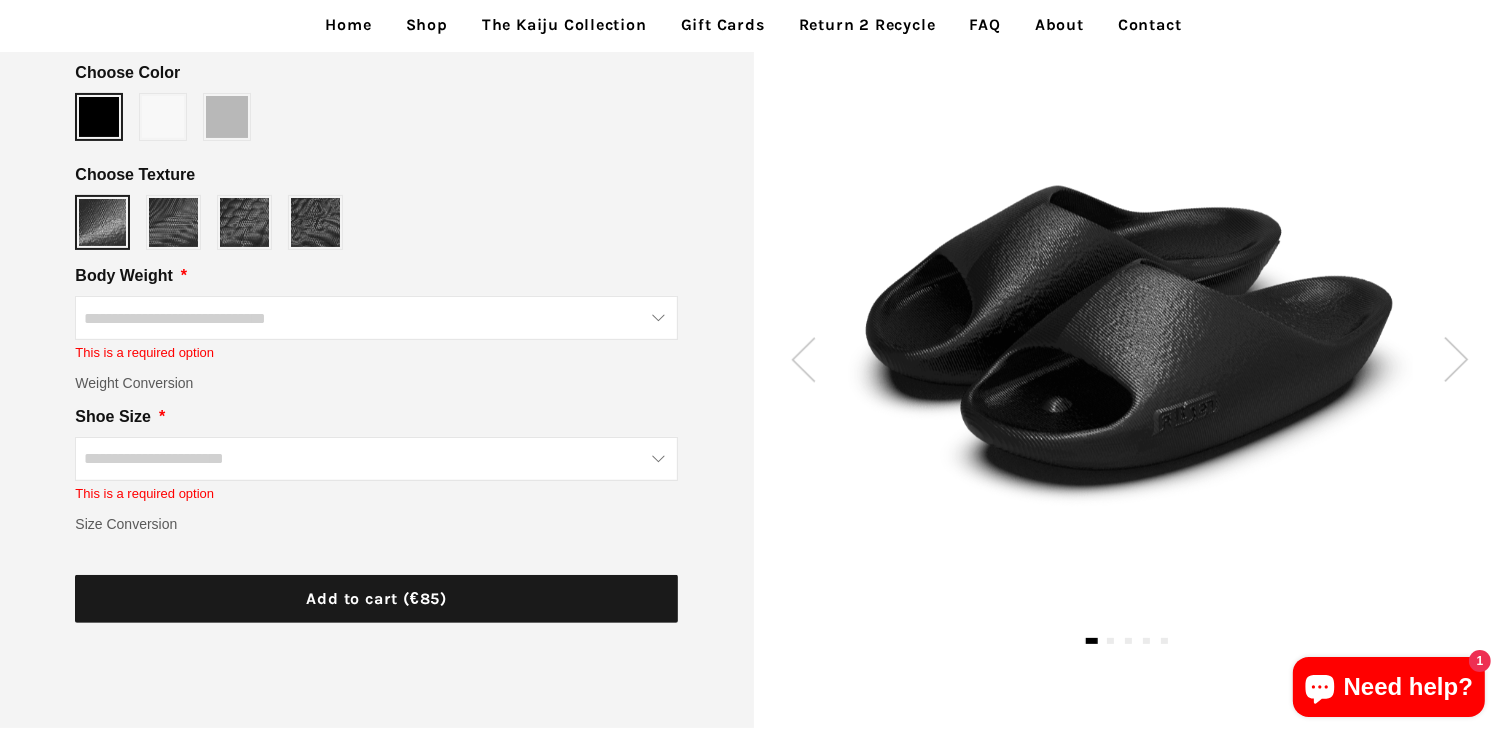 click on "Body Weight
*
60-69lbs
70-79lbs
80-89lbs" at bounding box center (376, 313) 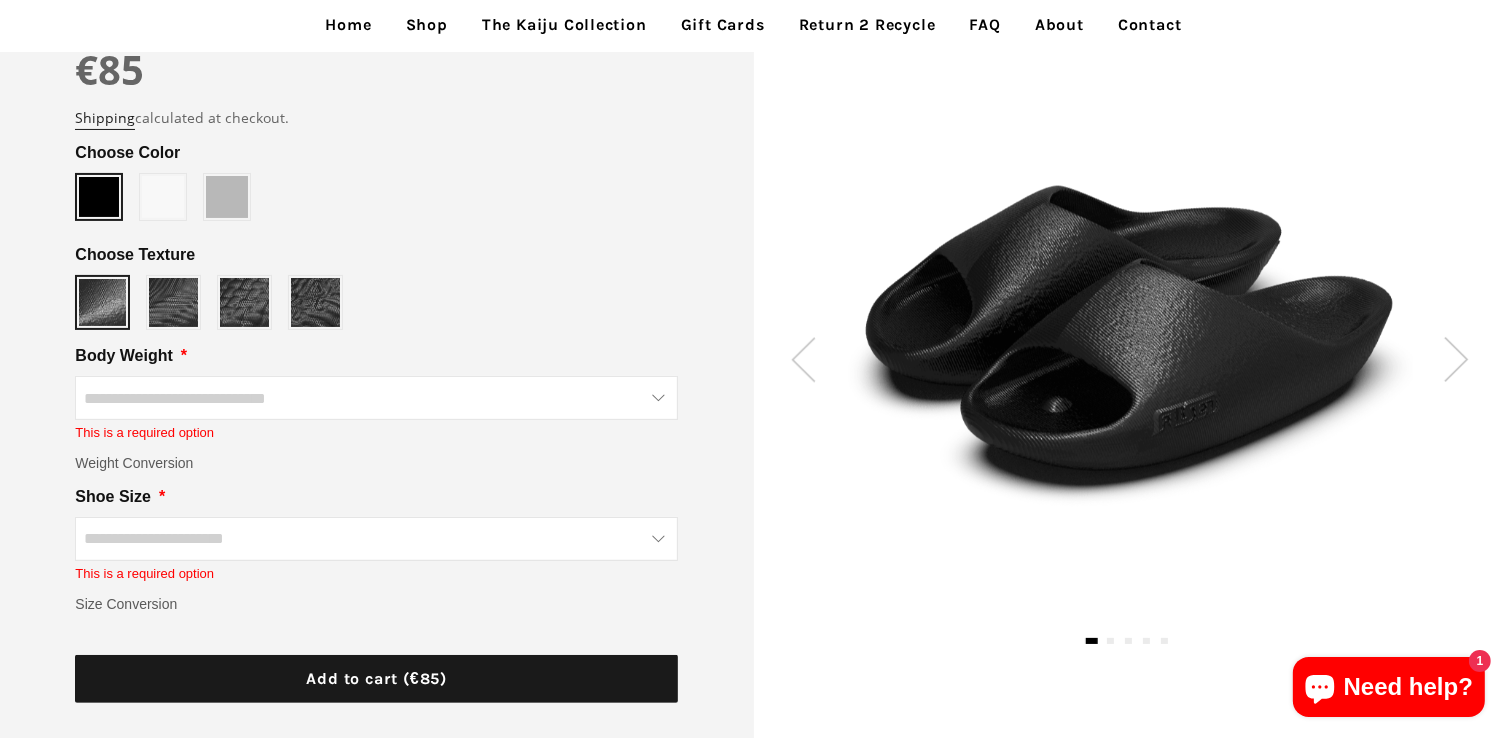 scroll, scrollTop: 283, scrollLeft: 0, axis: vertical 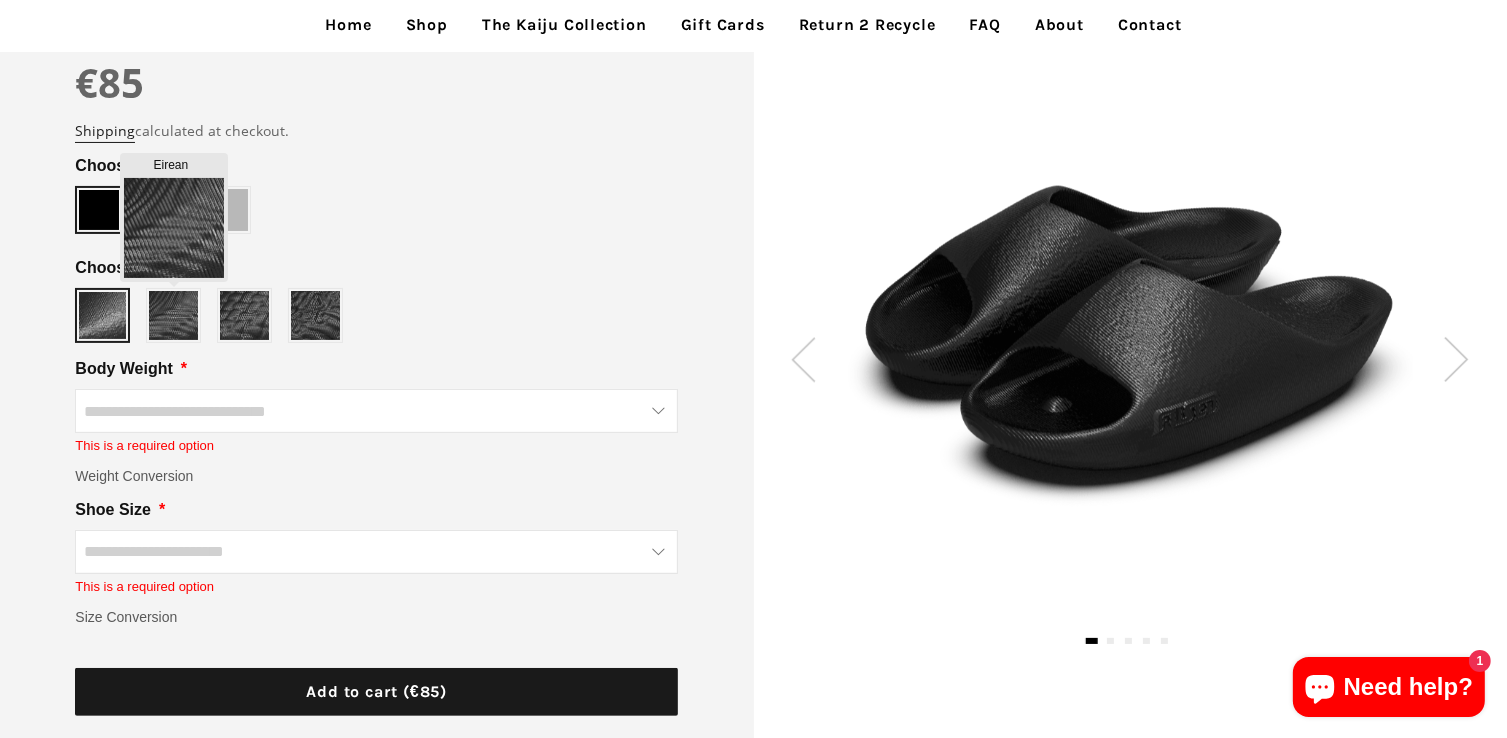 type on "******" 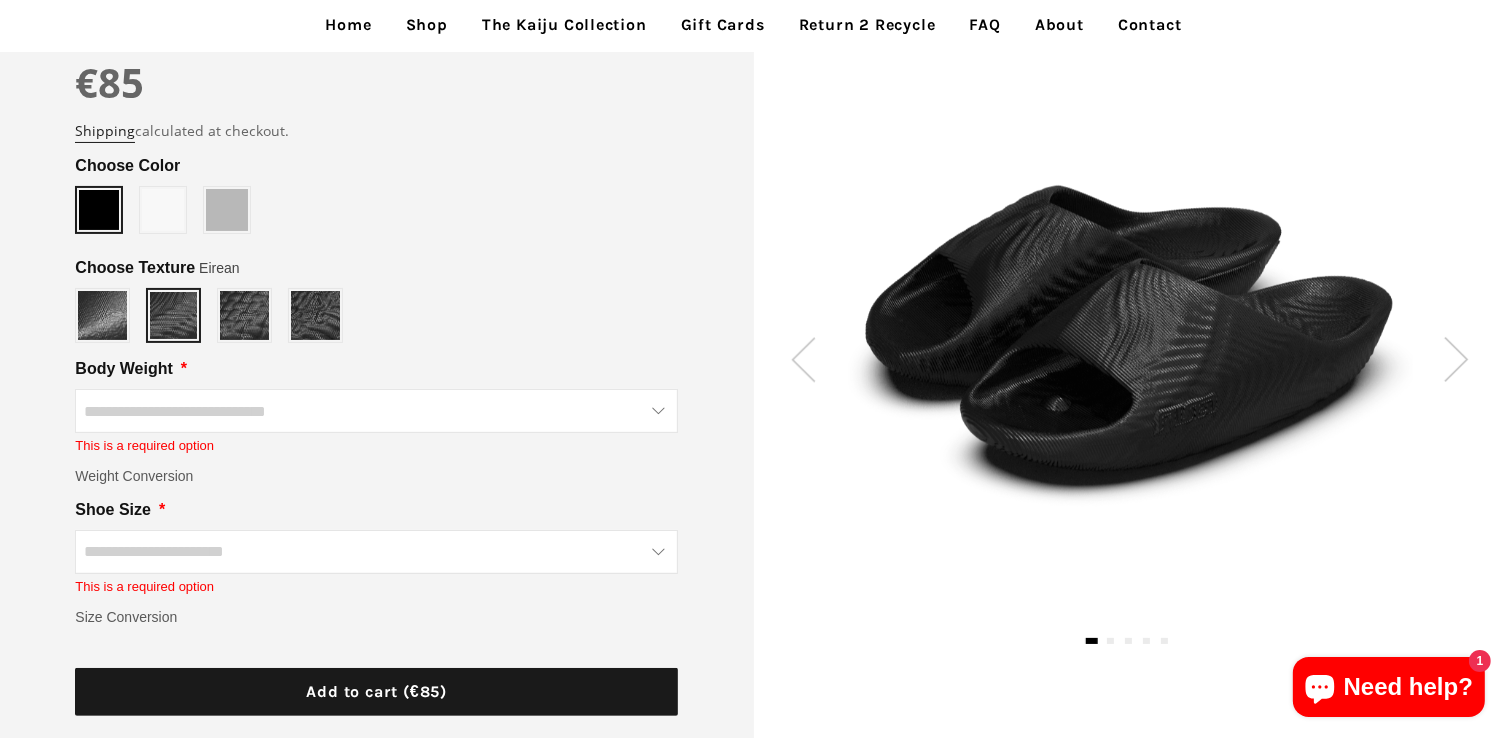 click at bounding box center (376, 411) 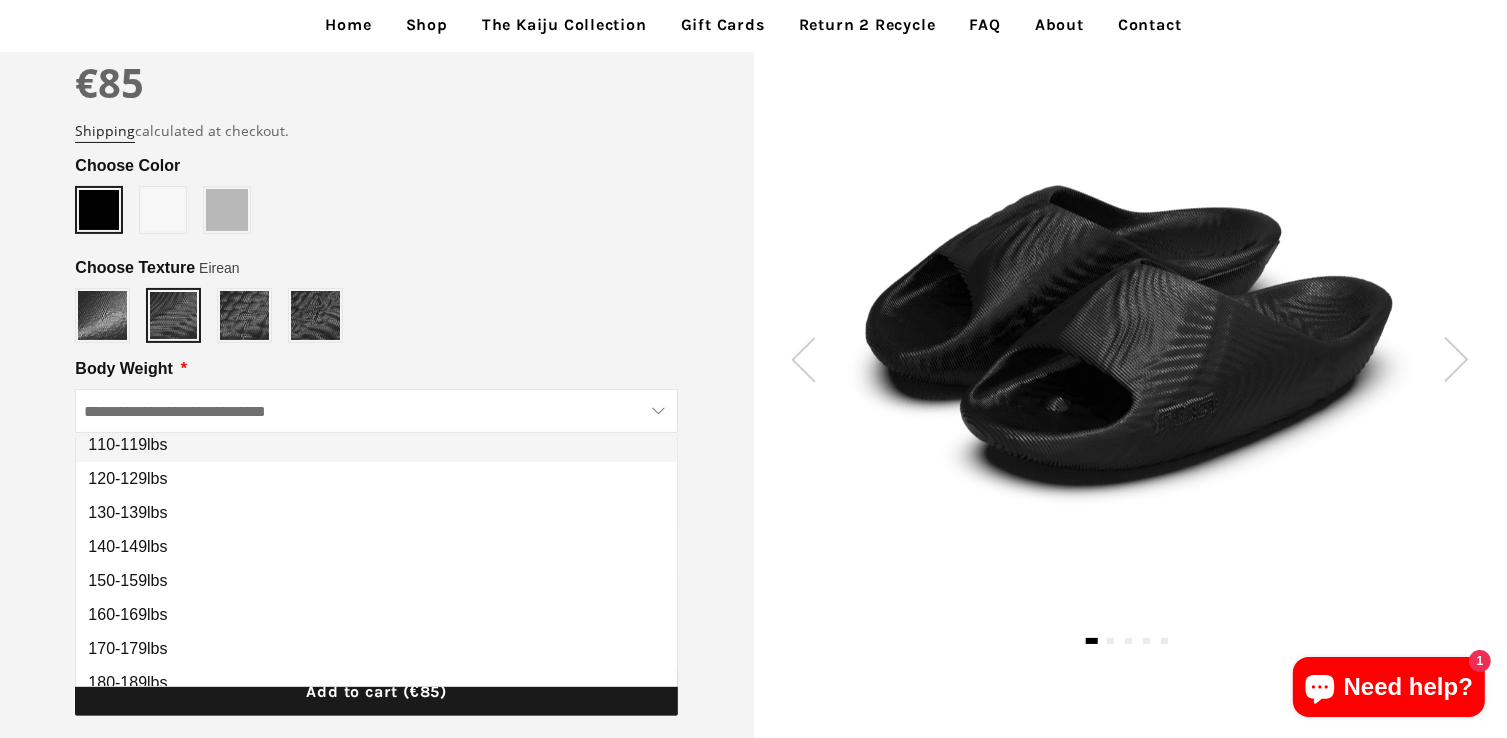 scroll, scrollTop: 182, scrollLeft: 0, axis: vertical 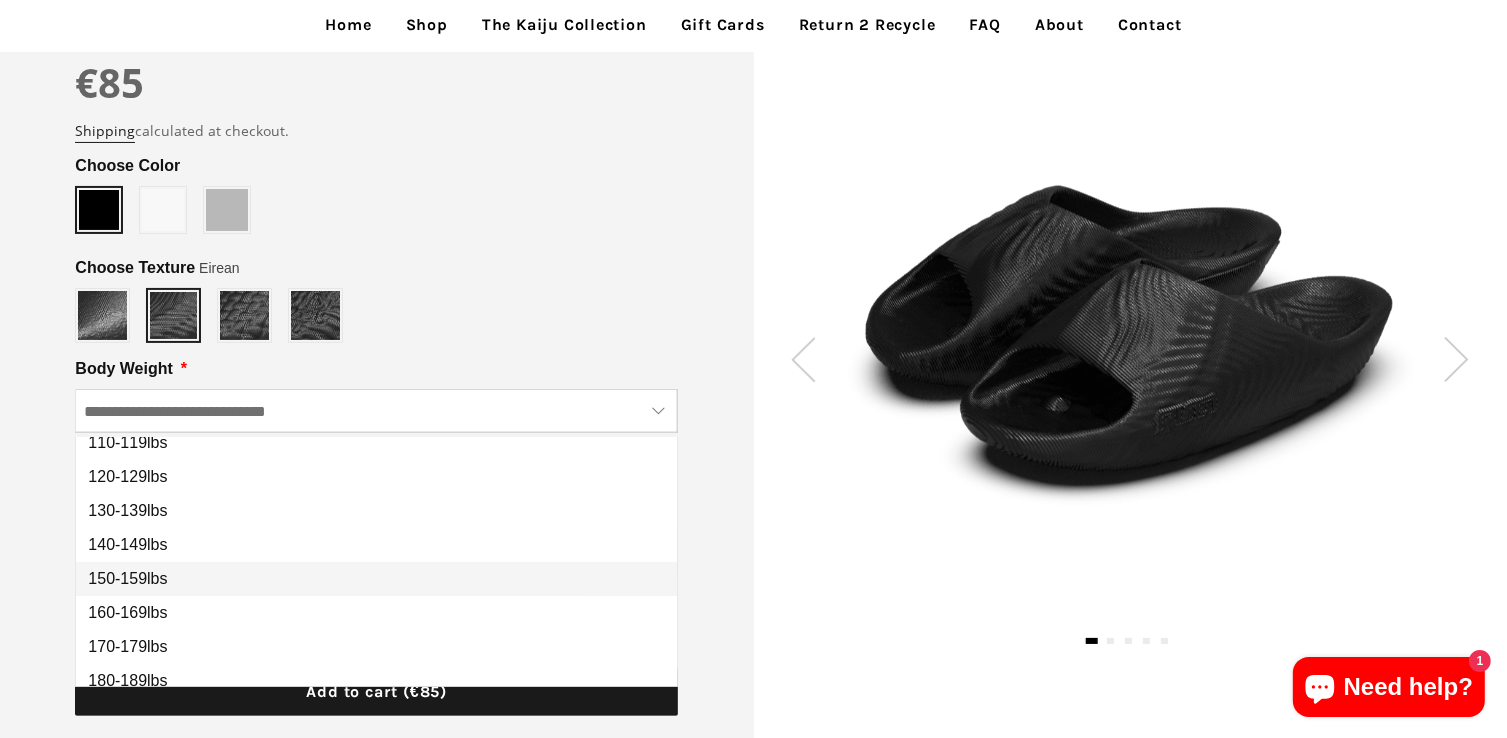 click on "150-159lbs" at bounding box center (376, 579) 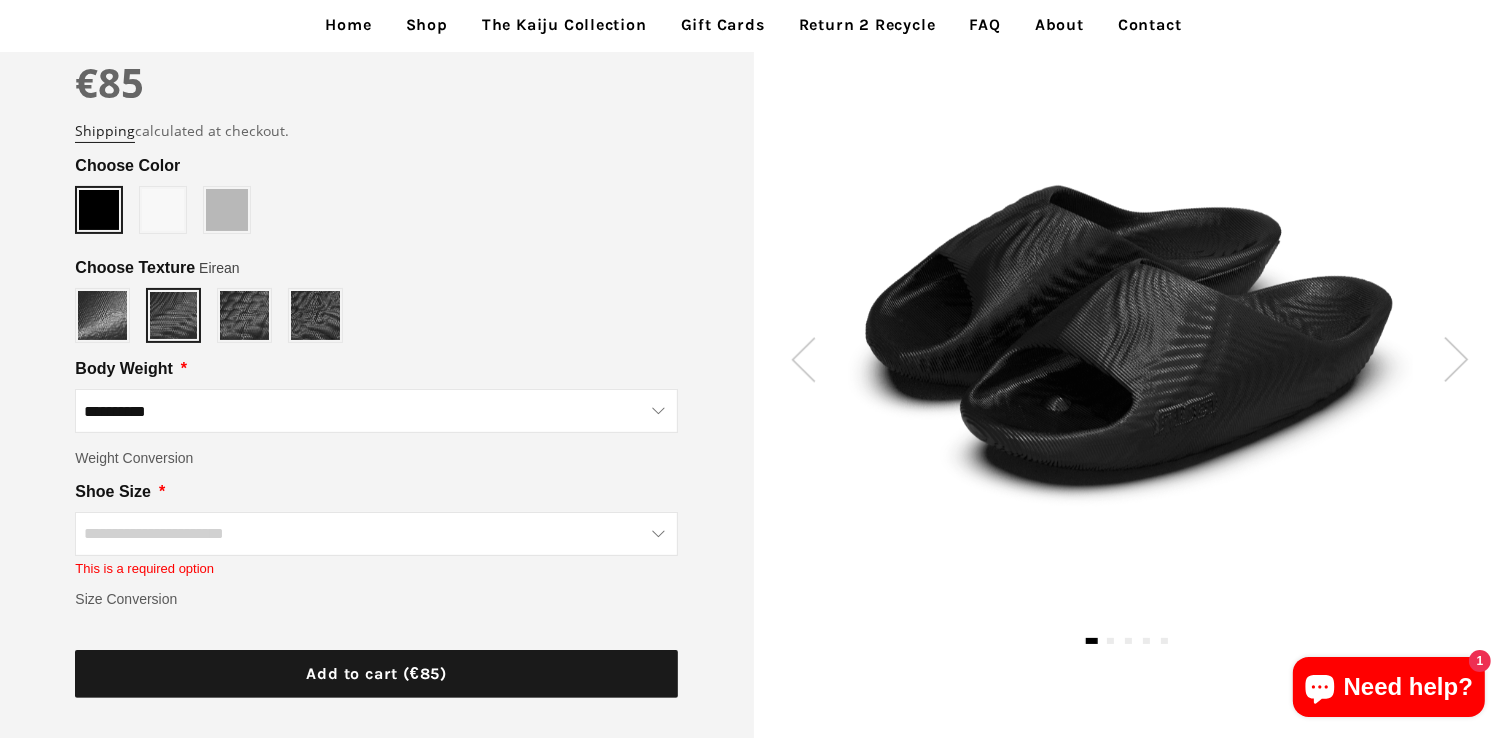 scroll, scrollTop: 0, scrollLeft: 0, axis: both 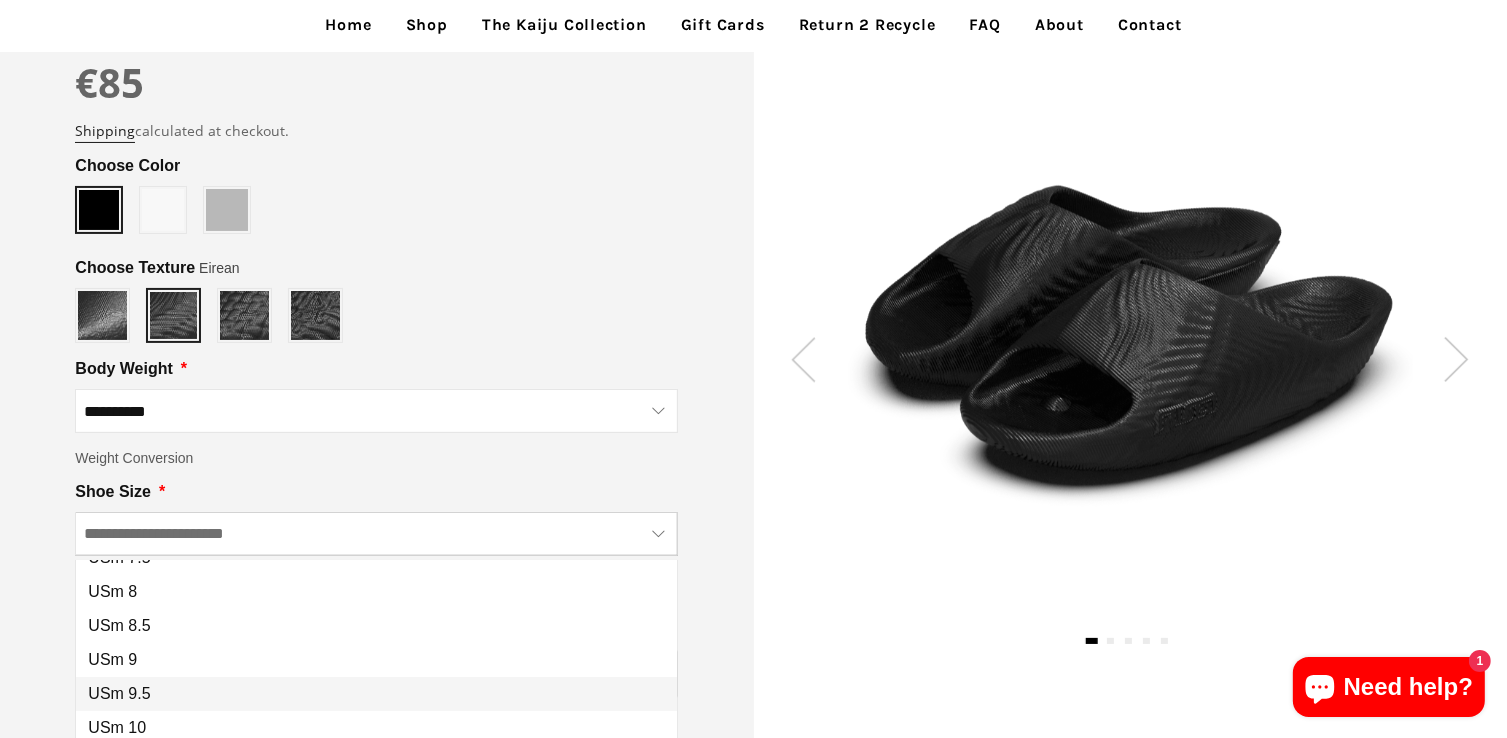 click on "USm 9.5" at bounding box center [119, 694] 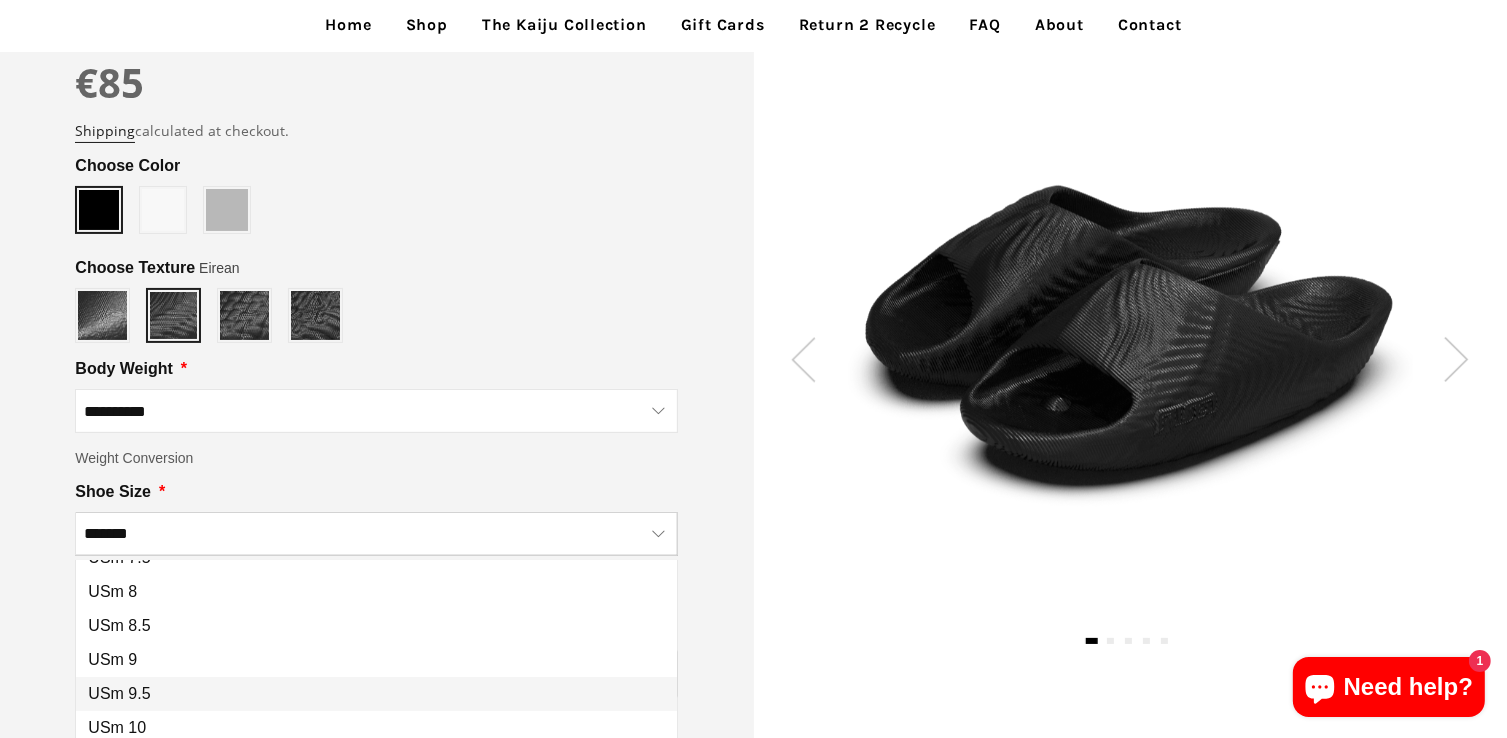 scroll, scrollTop: 0, scrollLeft: 0, axis: both 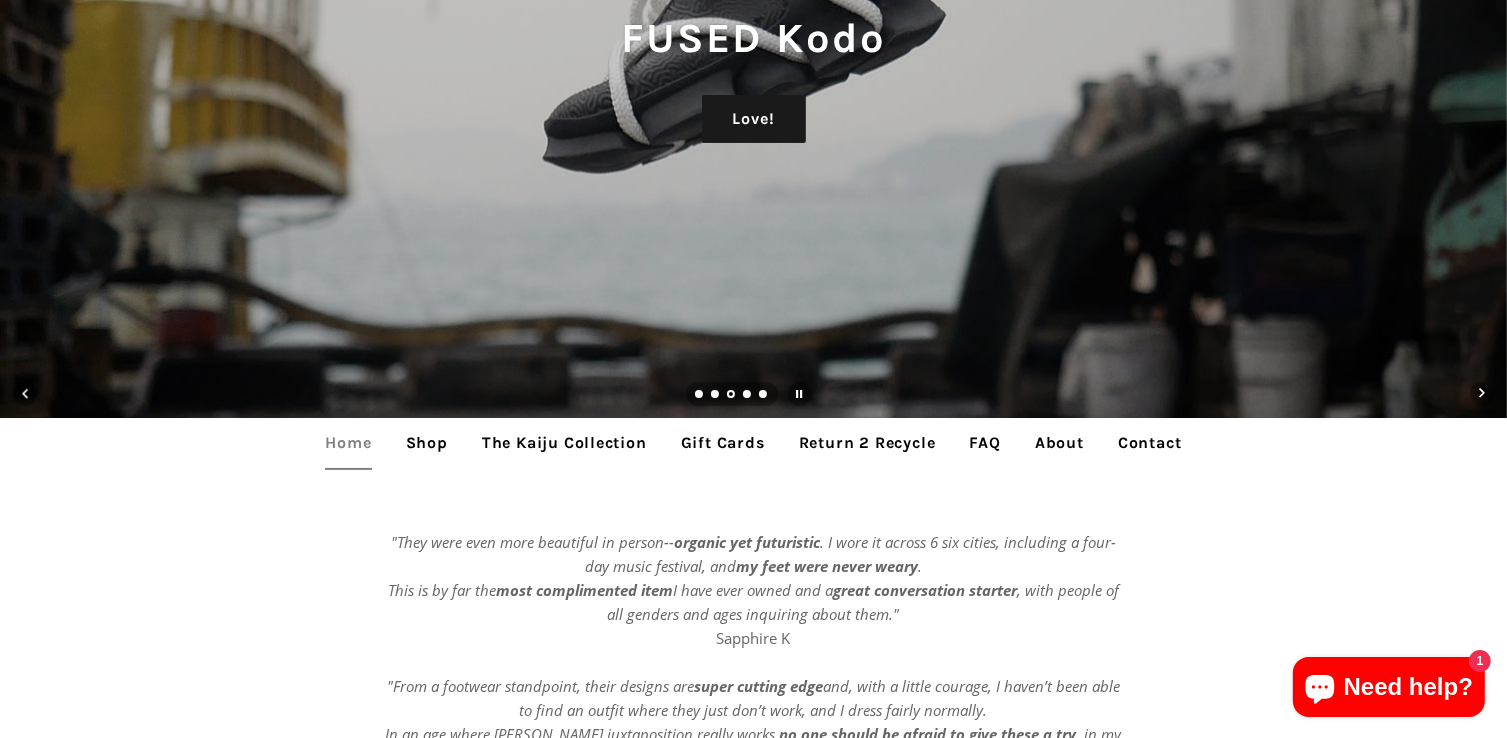 click on "About" at bounding box center (1059, 443) 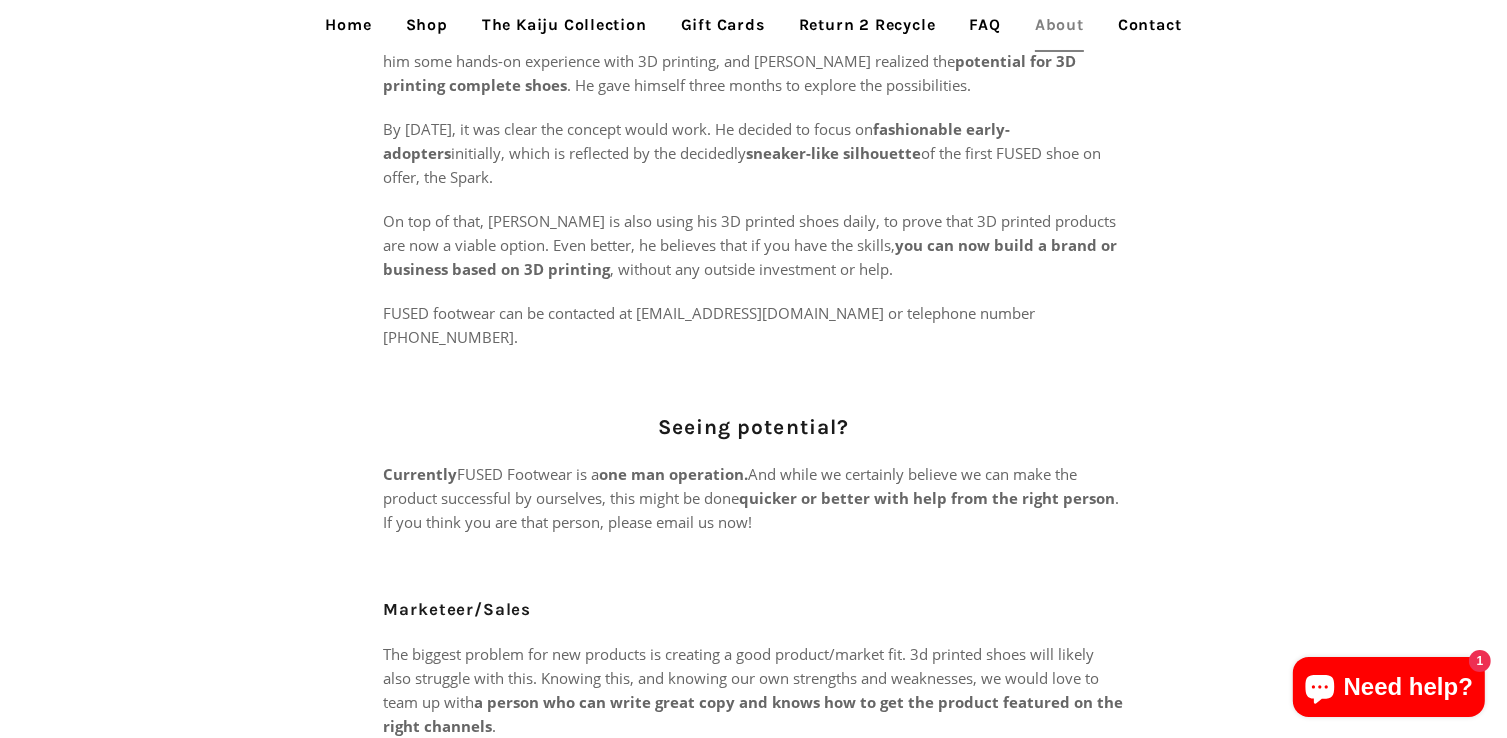 scroll, scrollTop: 239, scrollLeft: 0, axis: vertical 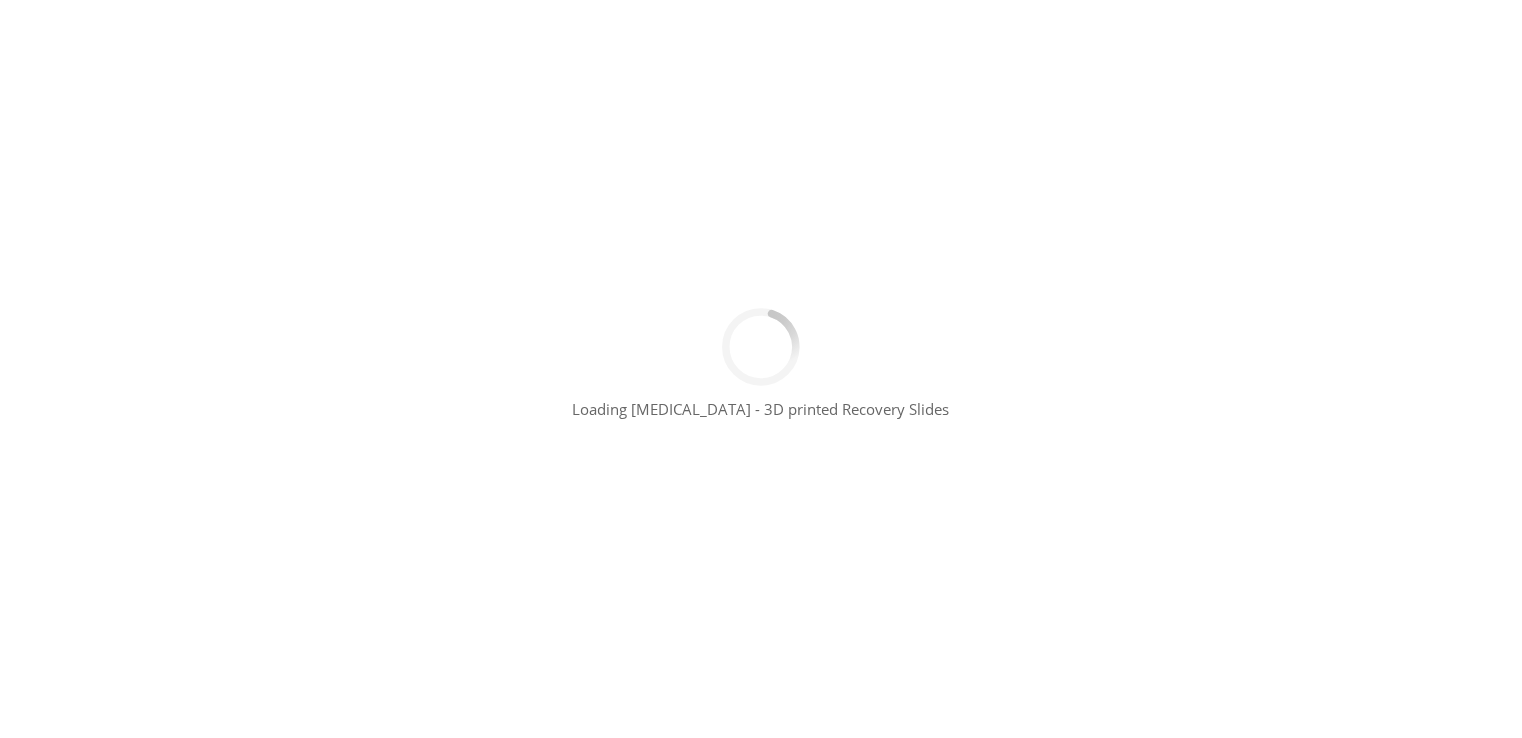 type 